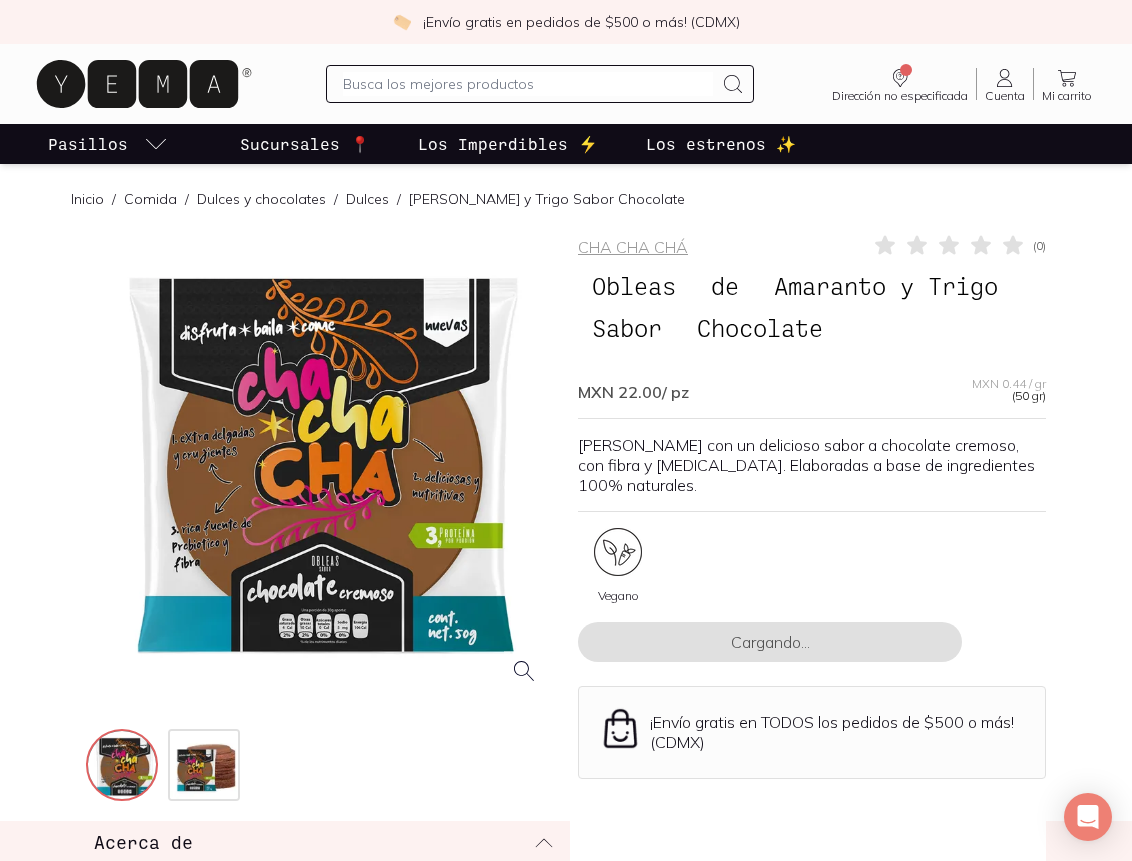 scroll, scrollTop: 0, scrollLeft: 0, axis: both 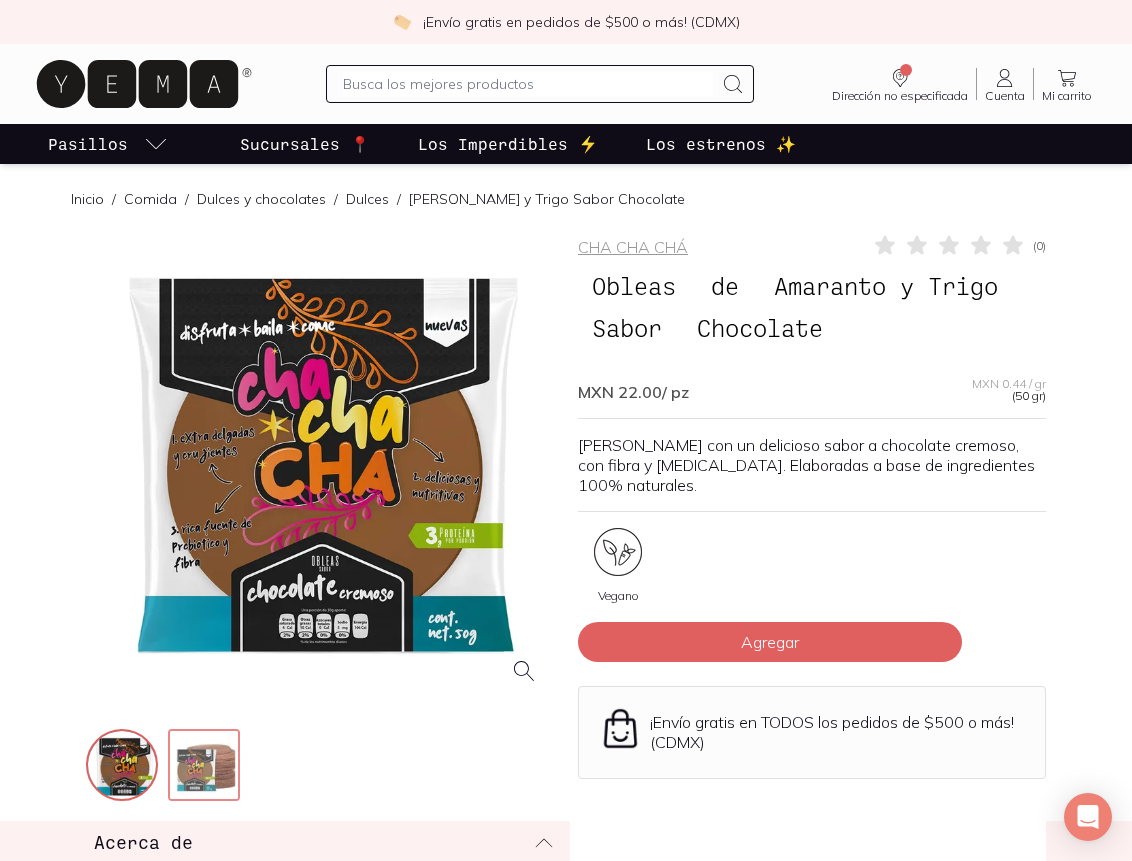 click at bounding box center (206, 767) 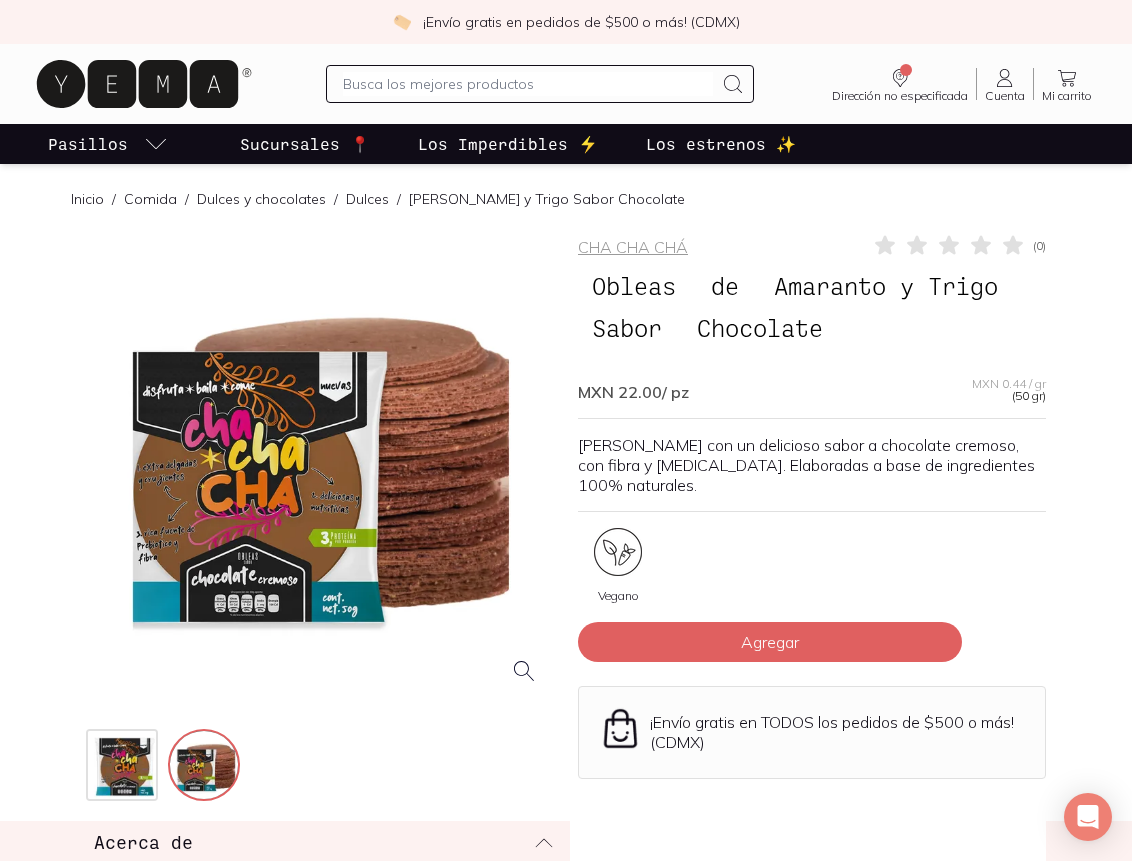 click at bounding box center (320, 467) 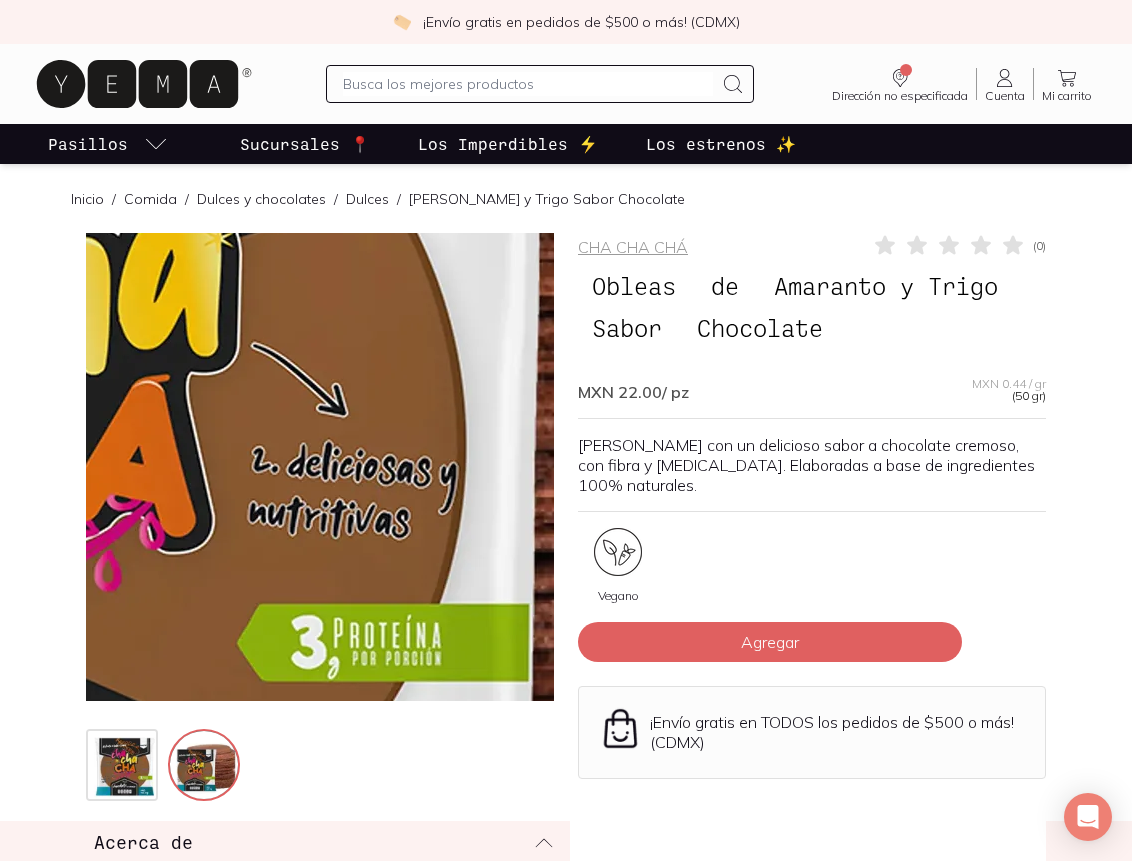 click at bounding box center [287, 339] 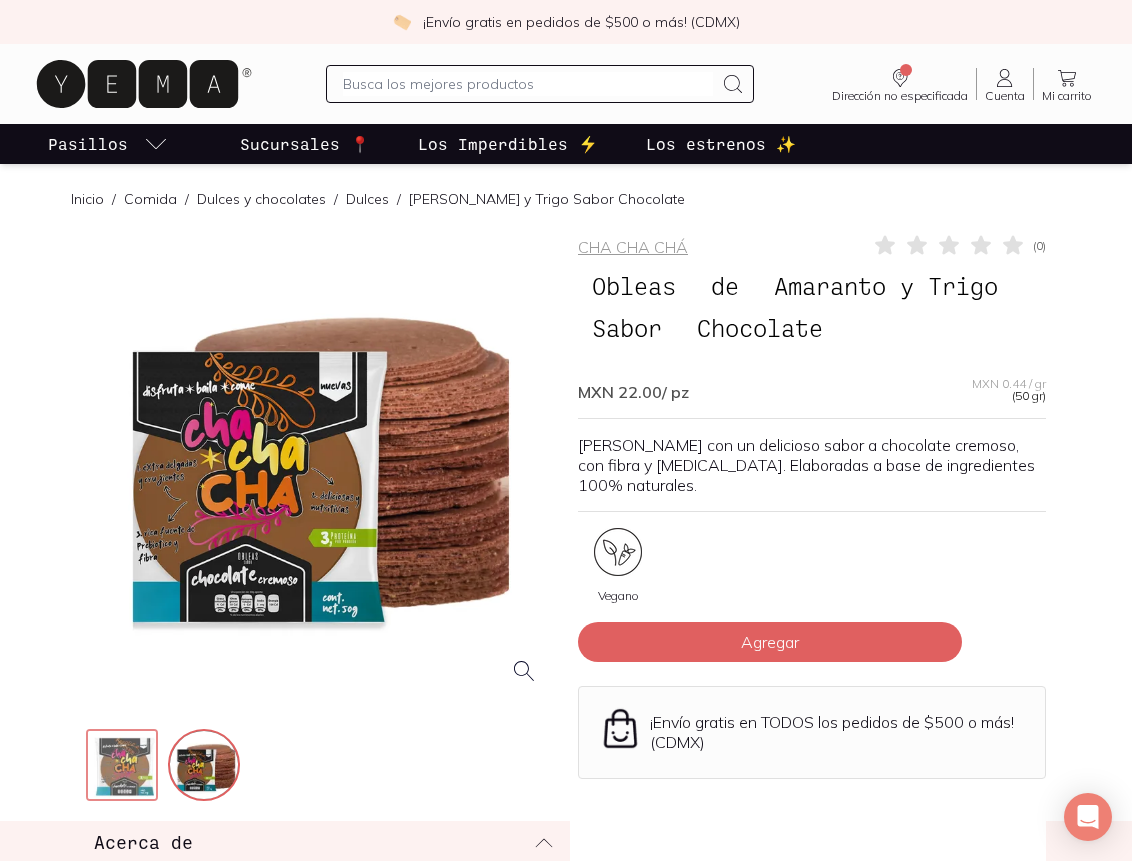 click at bounding box center [124, 767] 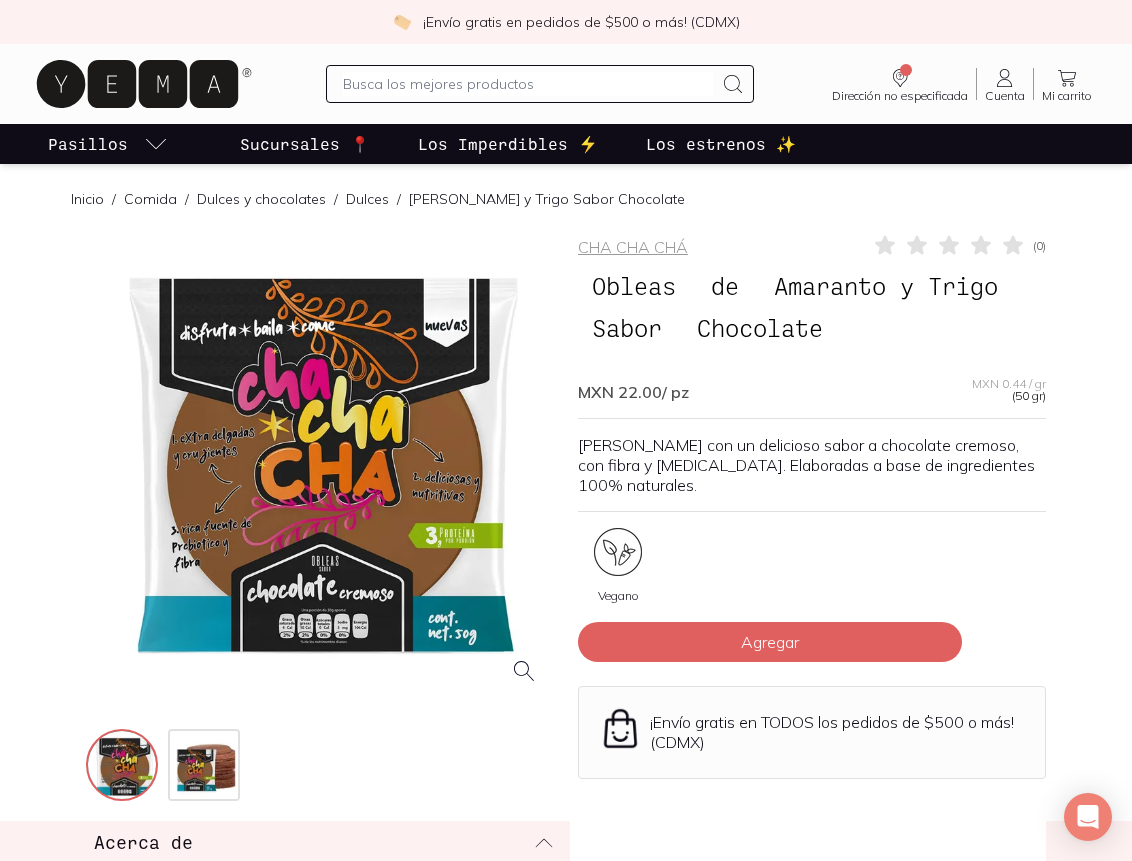 click on "Sucursales 📍" at bounding box center (305, 144) 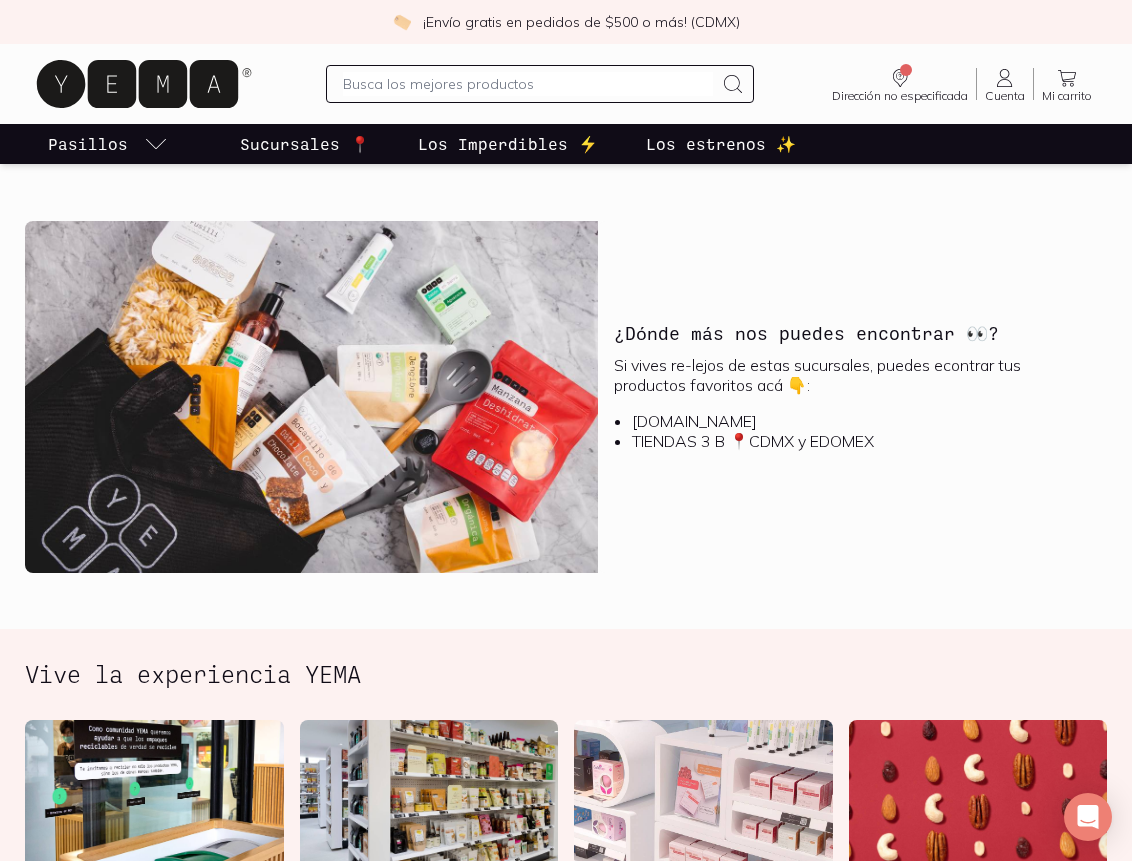 scroll, scrollTop: 2082, scrollLeft: 0, axis: vertical 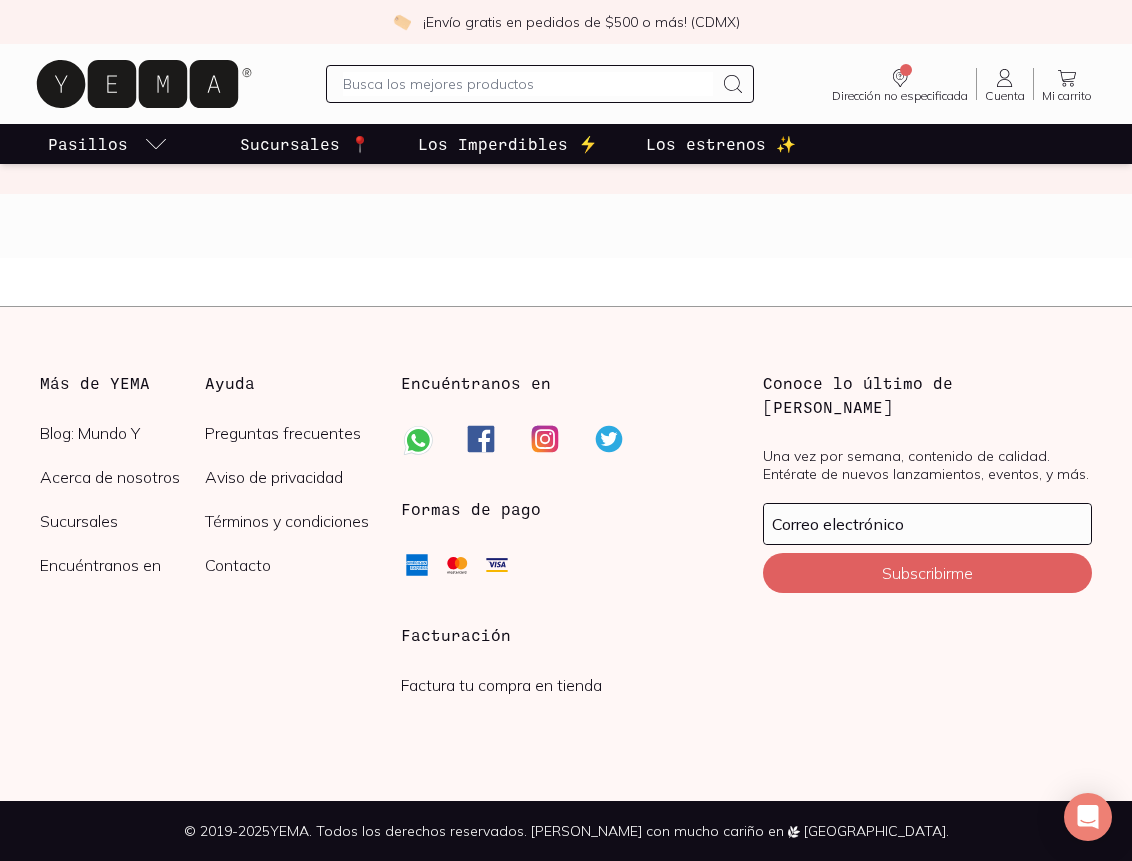 click on "Contacto" at bounding box center (287, 565) 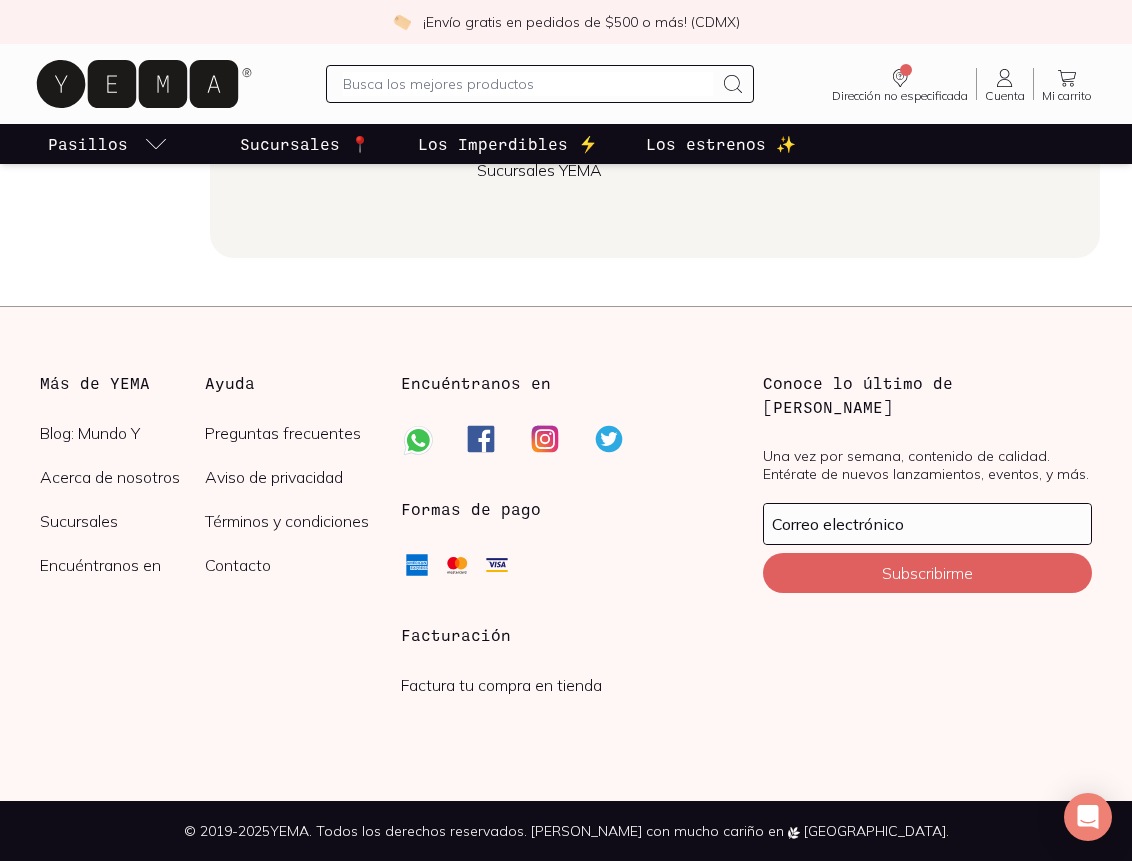 scroll, scrollTop: 0, scrollLeft: 0, axis: both 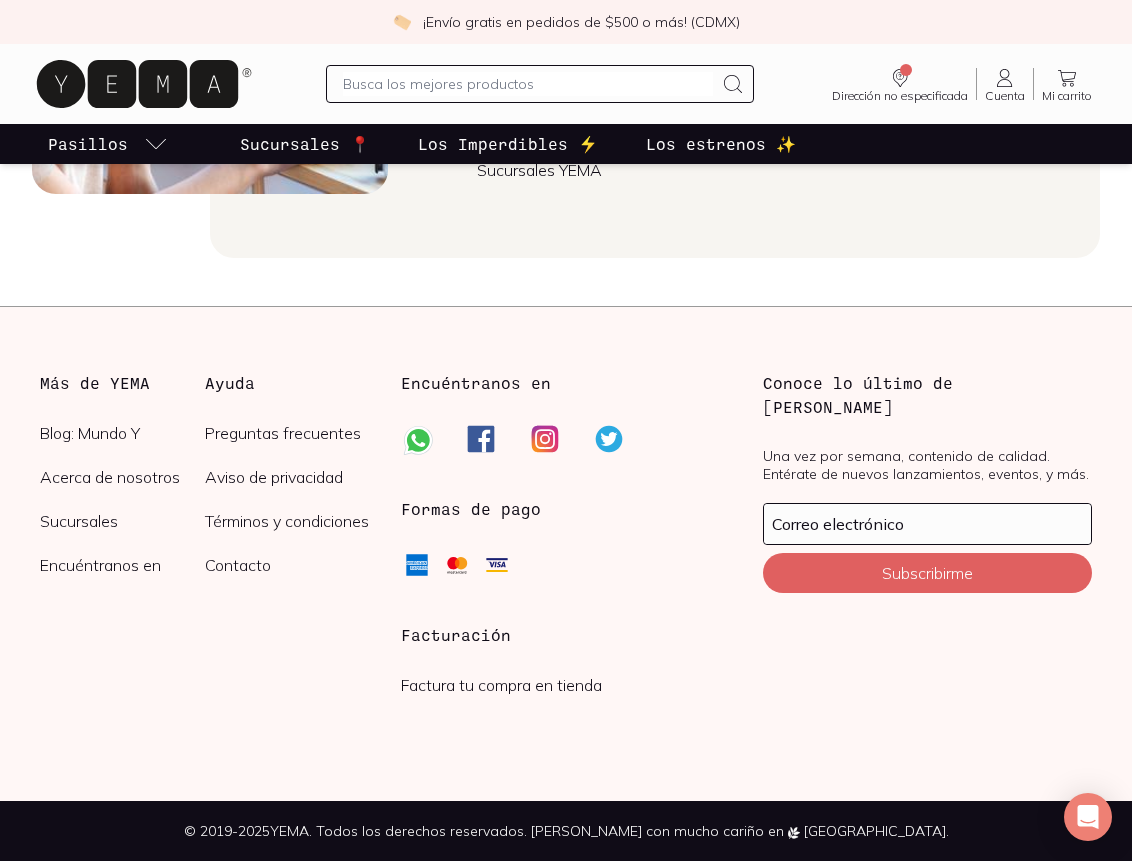 click on "Contacto" at bounding box center (287, 565) 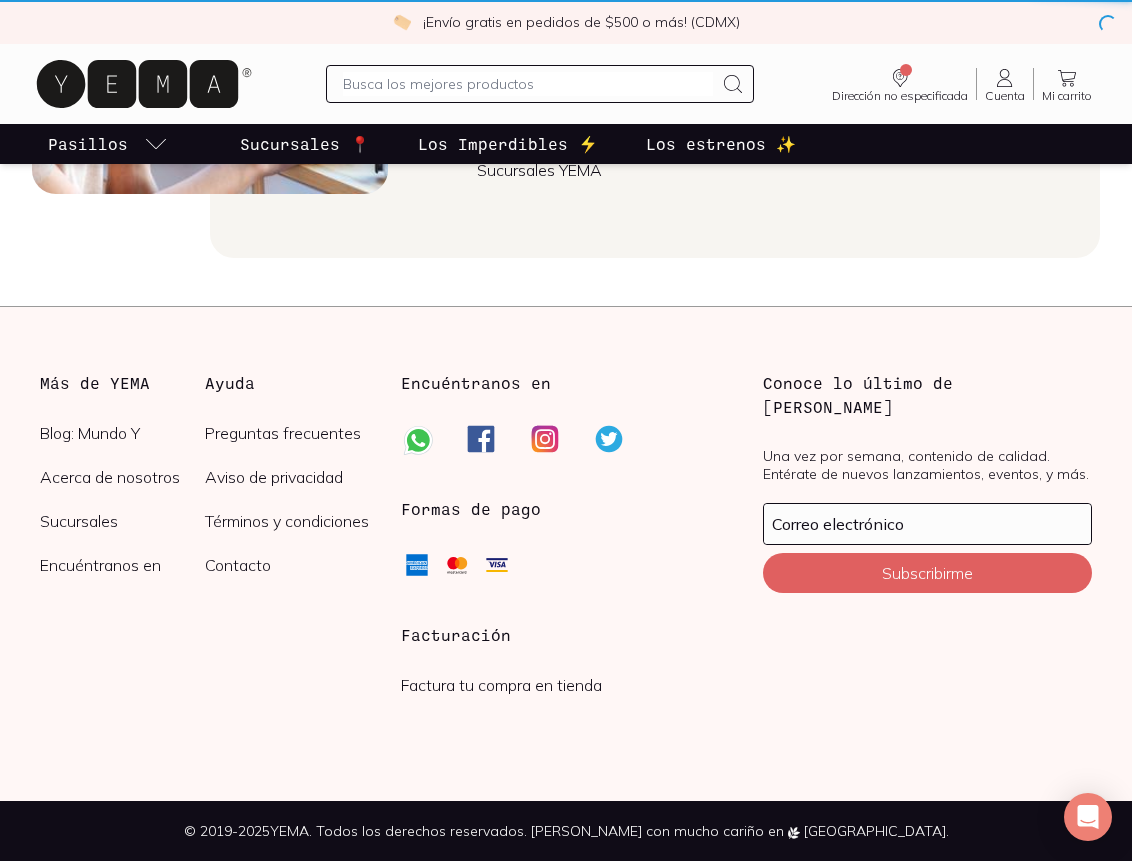 scroll, scrollTop: 0, scrollLeft: 0, axis: both 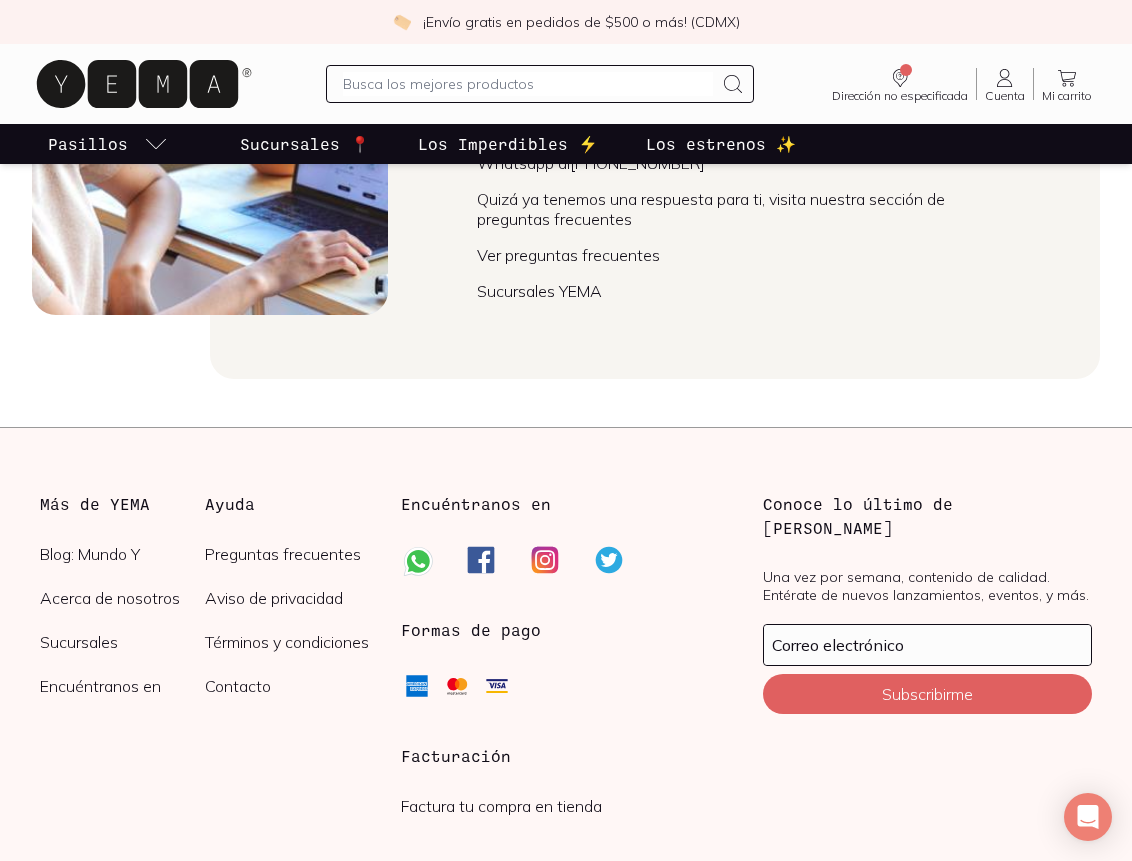 click on "Contacto" at bounding box center [287, 686] 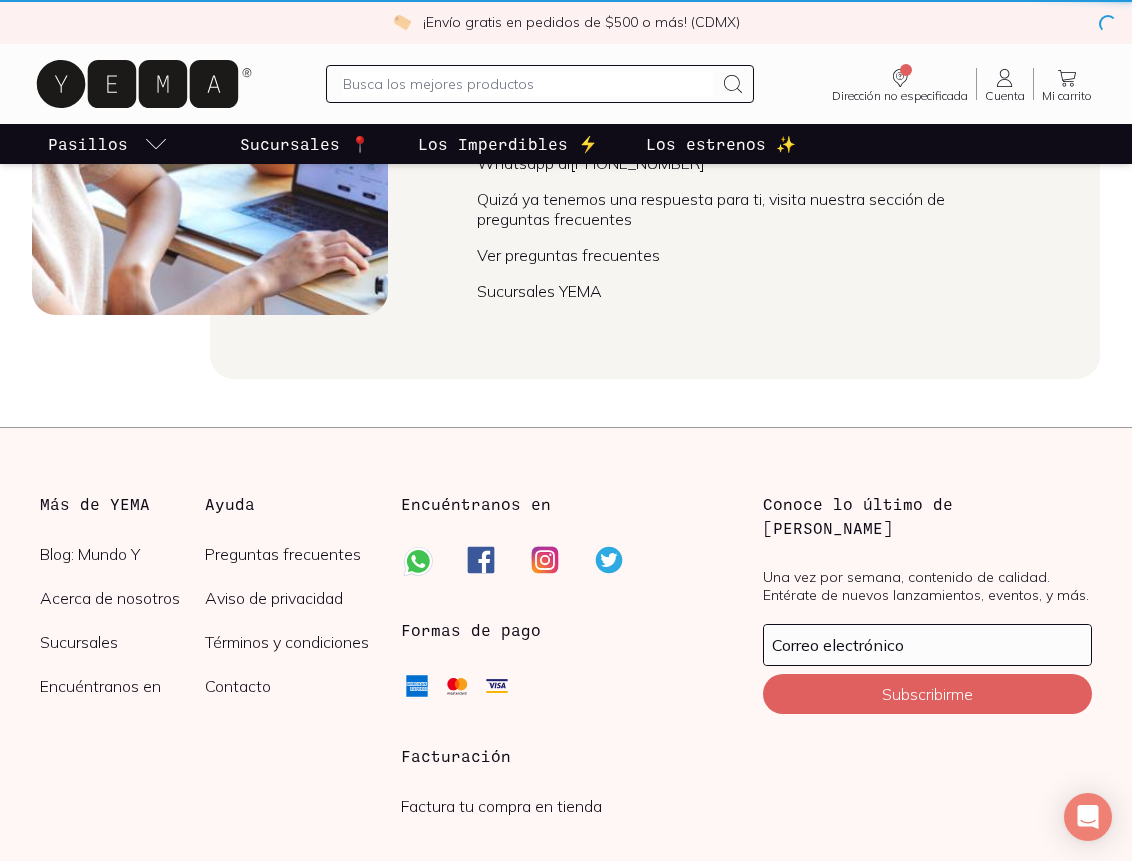 scroll, scrollTop: 0, scrollLeft: 0, axis: both 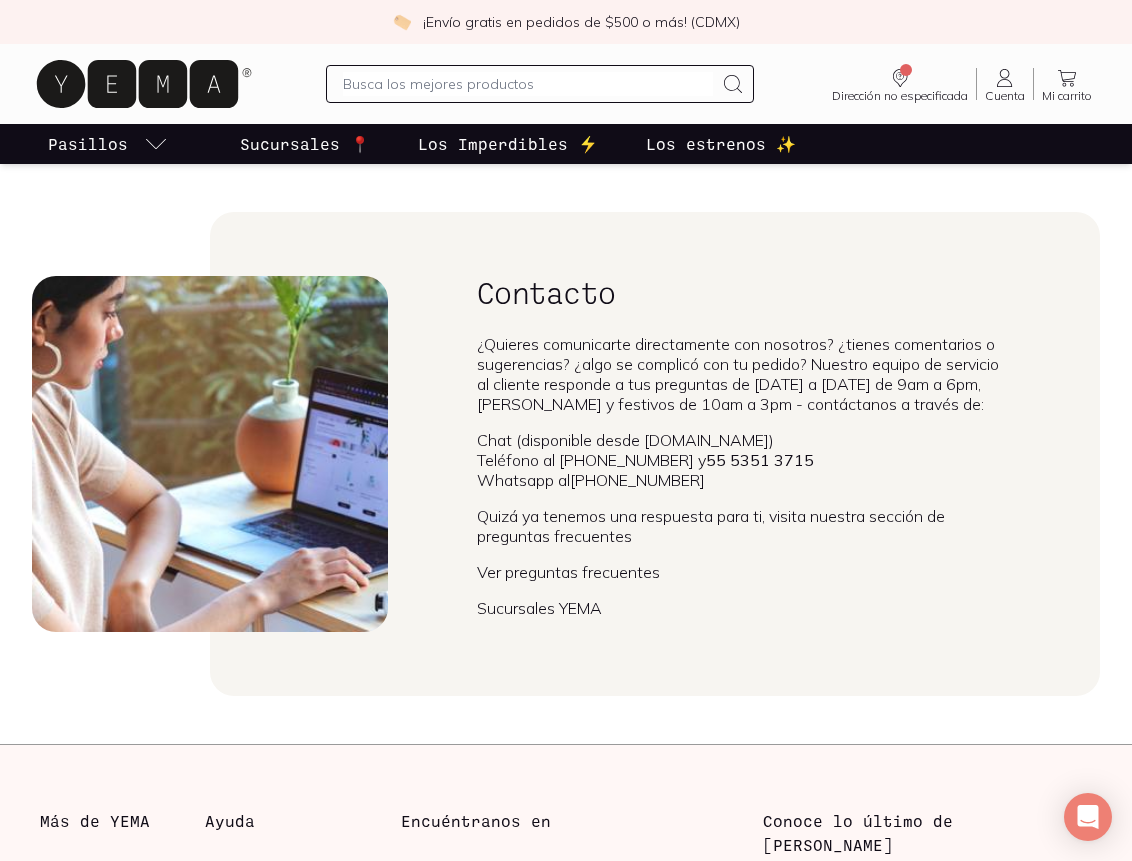click on "Ver preguntas frecuentes" at bounding box center (568, 572) 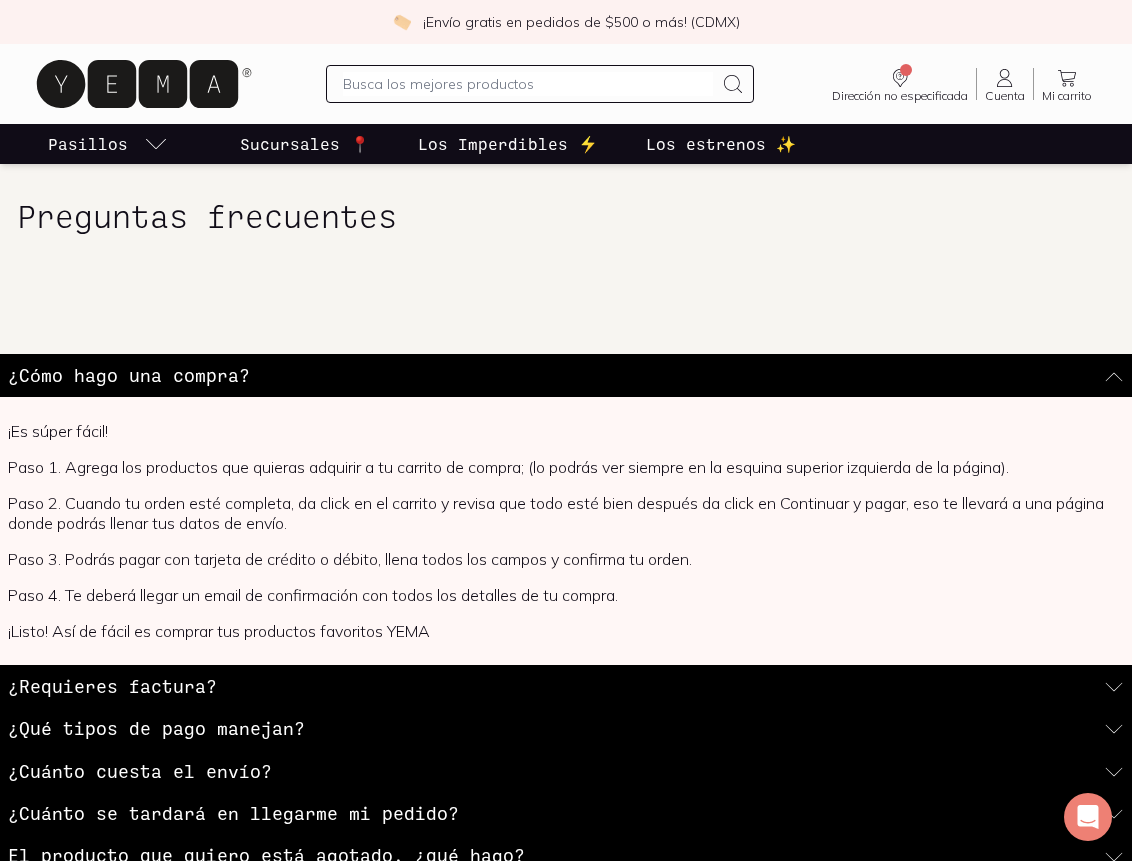 scroll, scrollTop: 0, scrollLeft: 0, axis: both 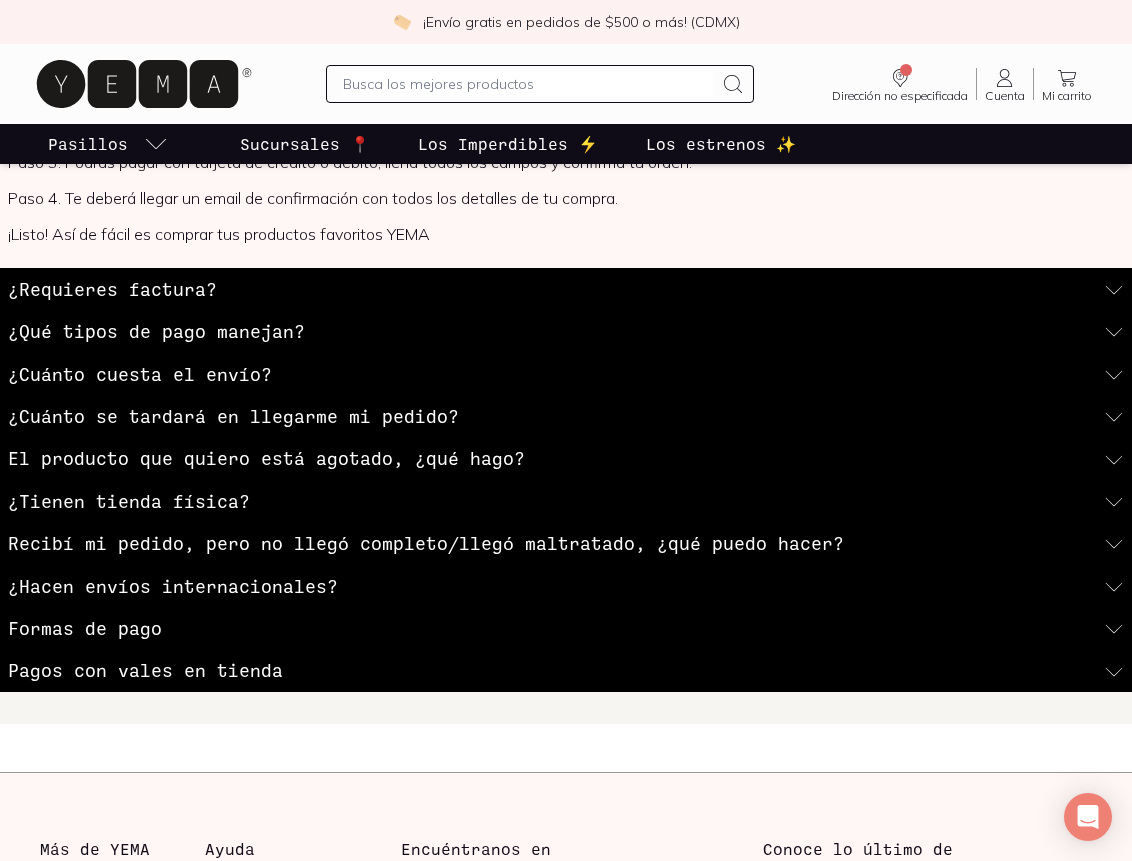 click 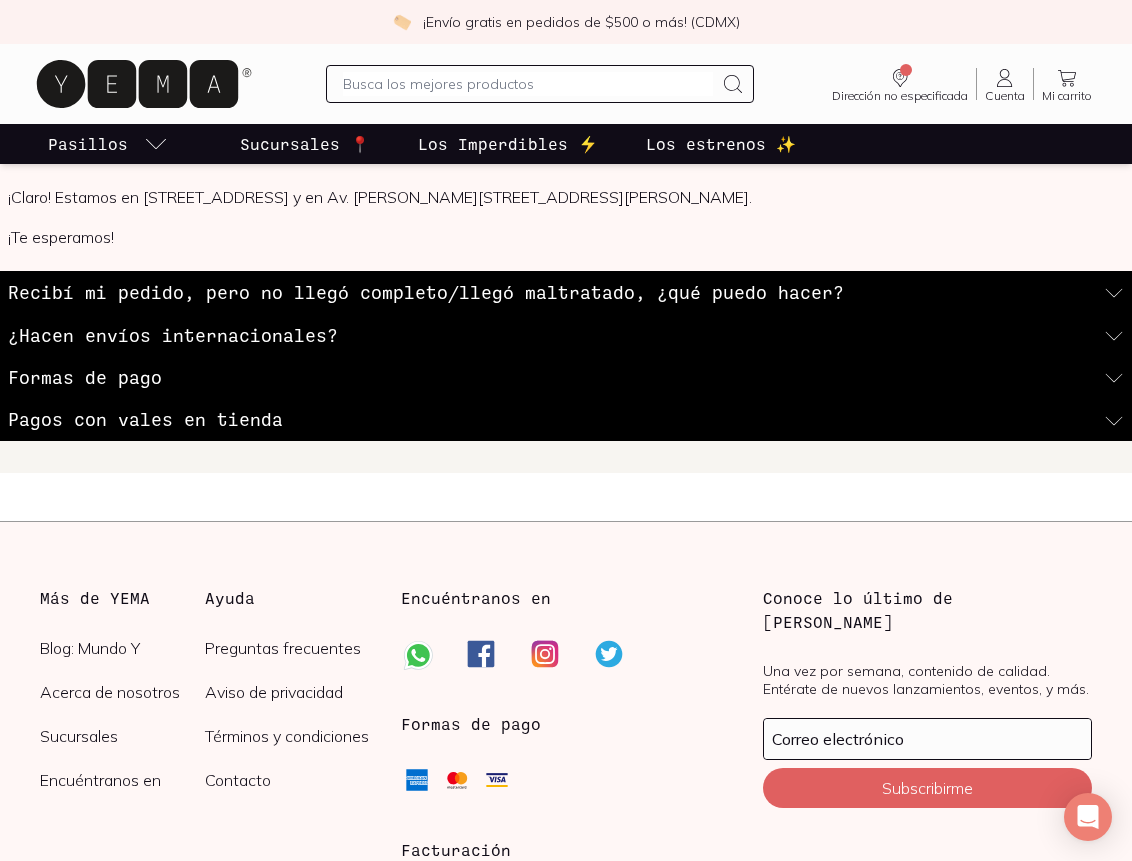 scroll, scrollTop: 496, scrollLeft: 0, axis: vertical 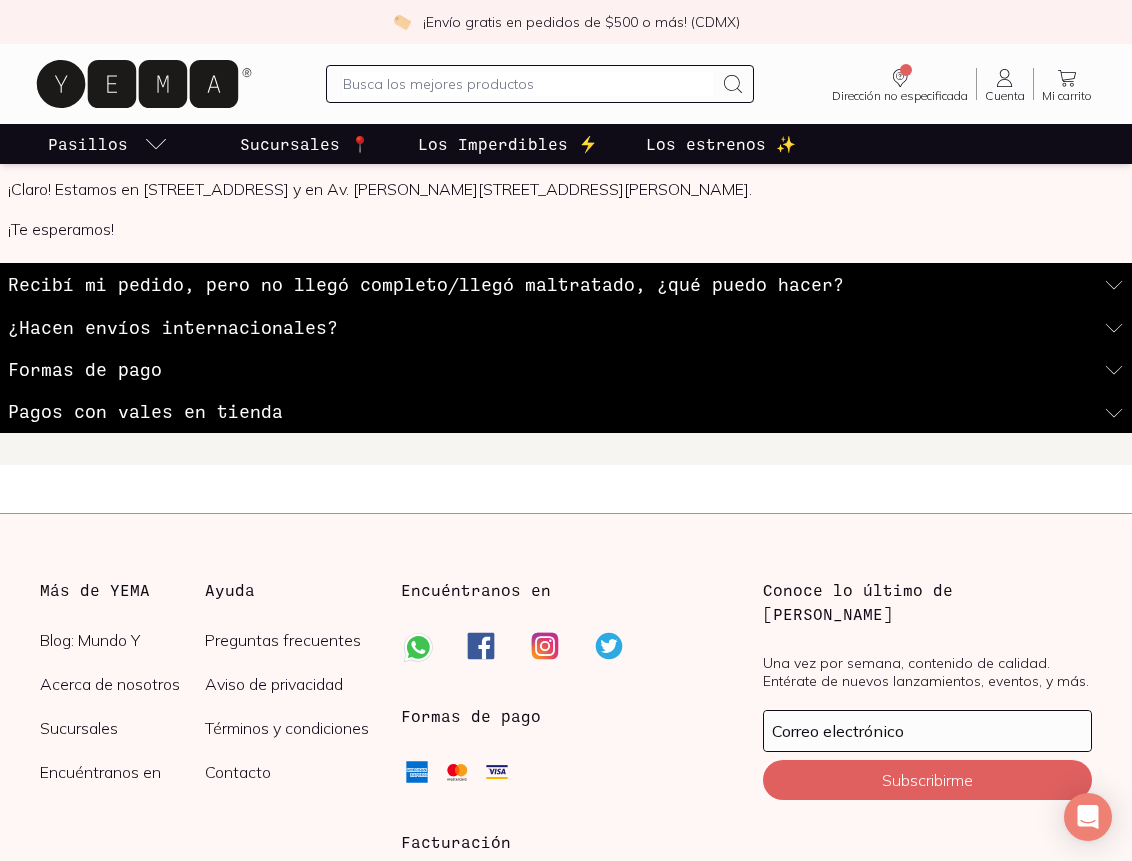 click 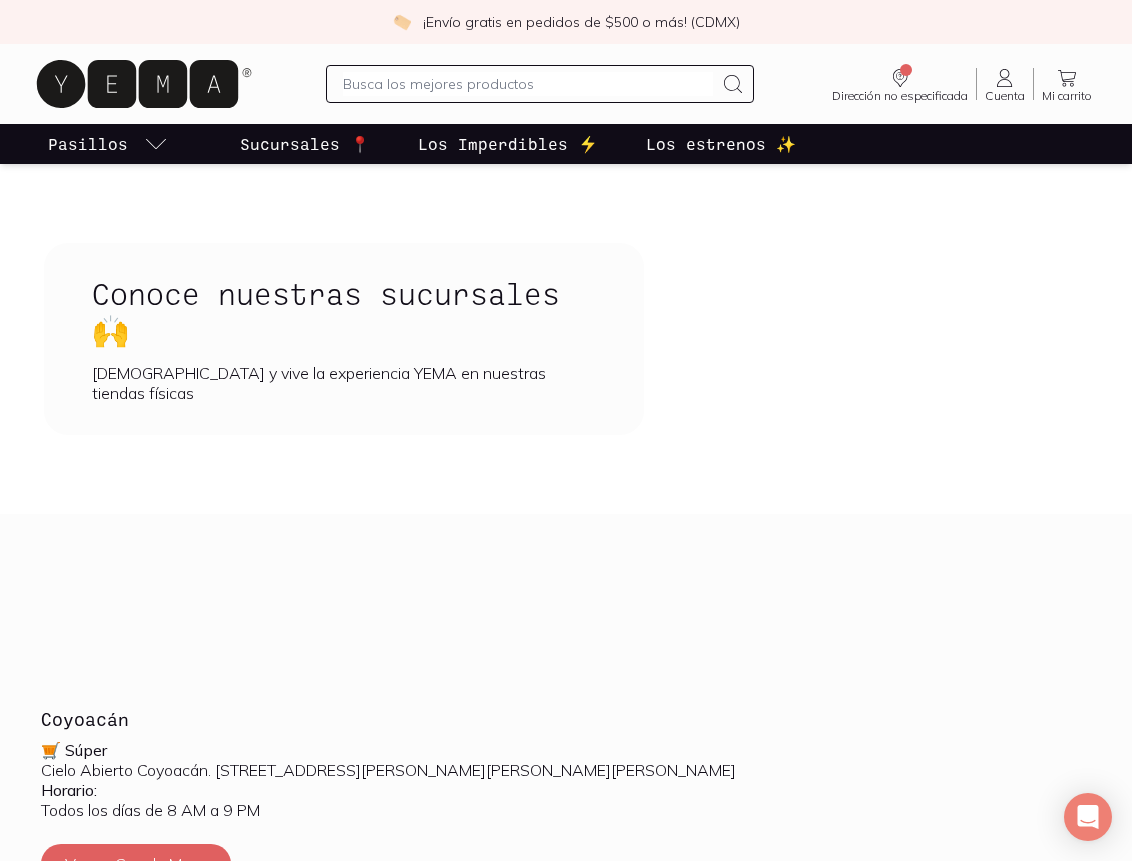 scroll, scrollTop: 2734, scrollLeft: 0, axis: vertical 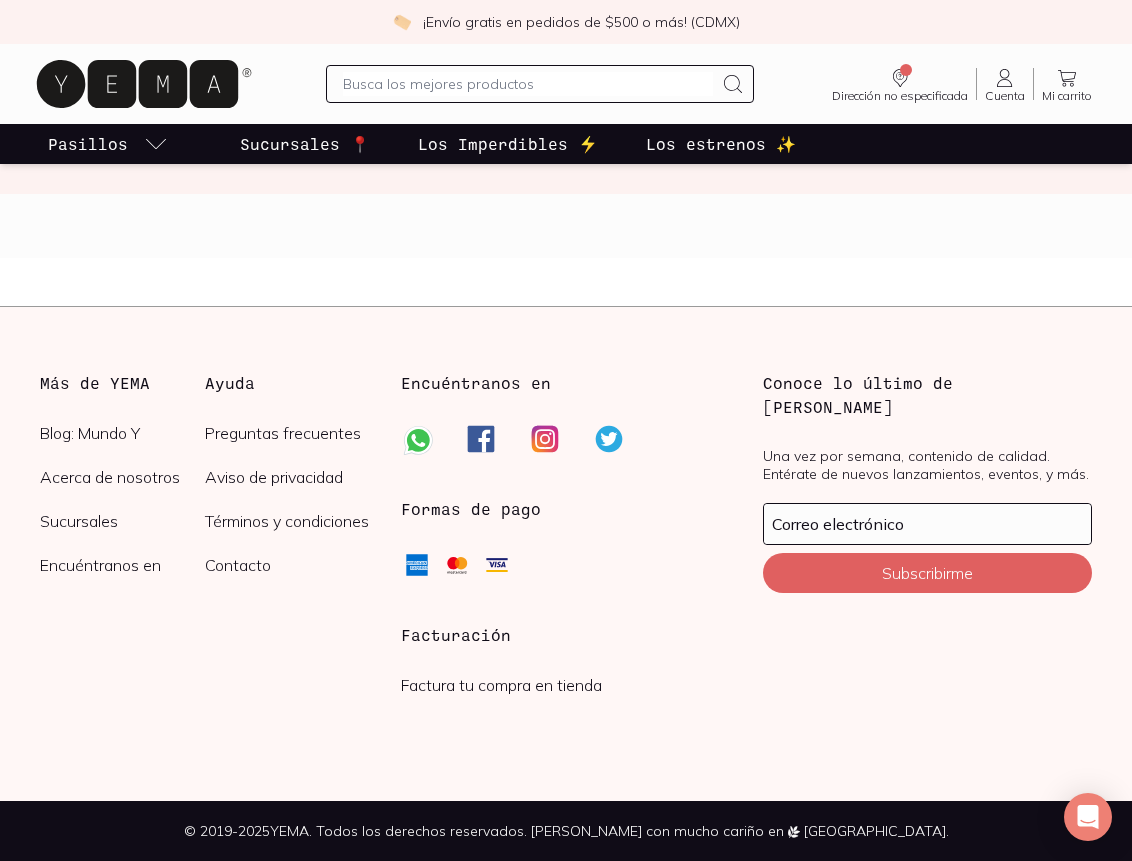 click on "Contacto" at bounding box center [287, 565] 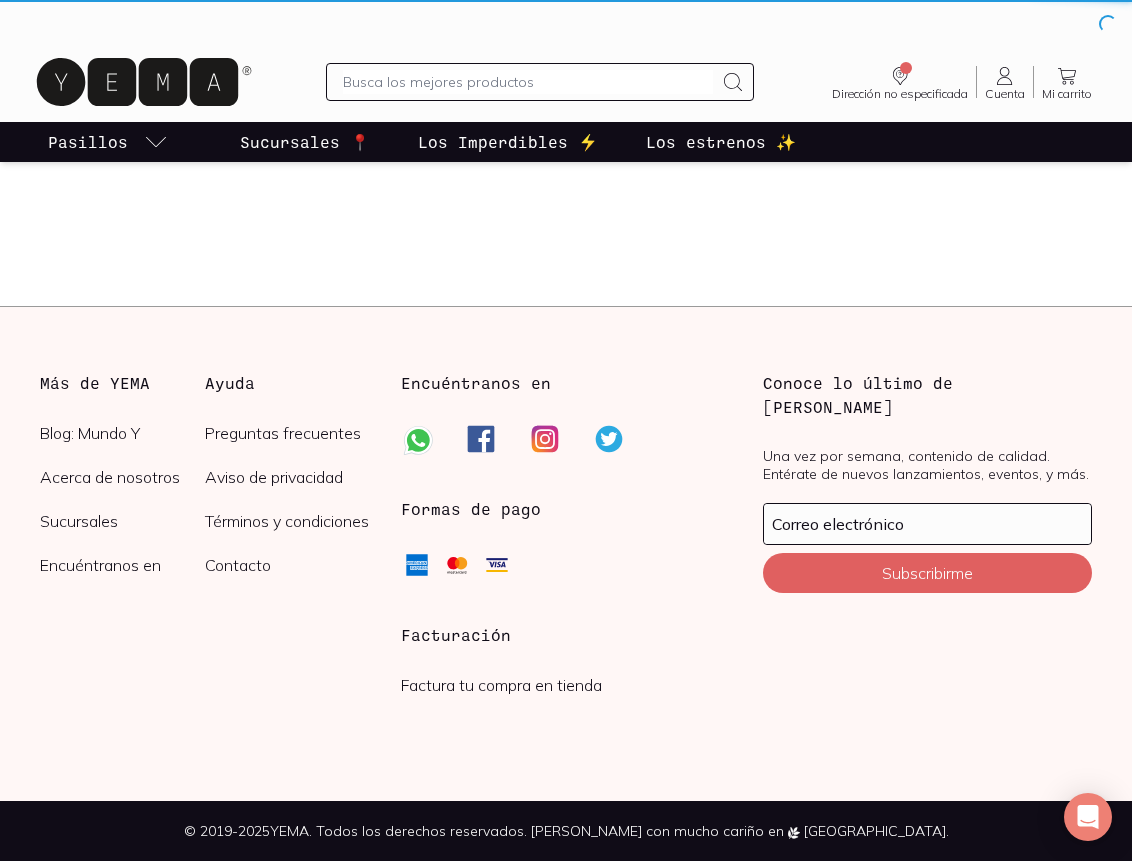scroll, scrollTop: 0, scrollLeft: 0, axis: both 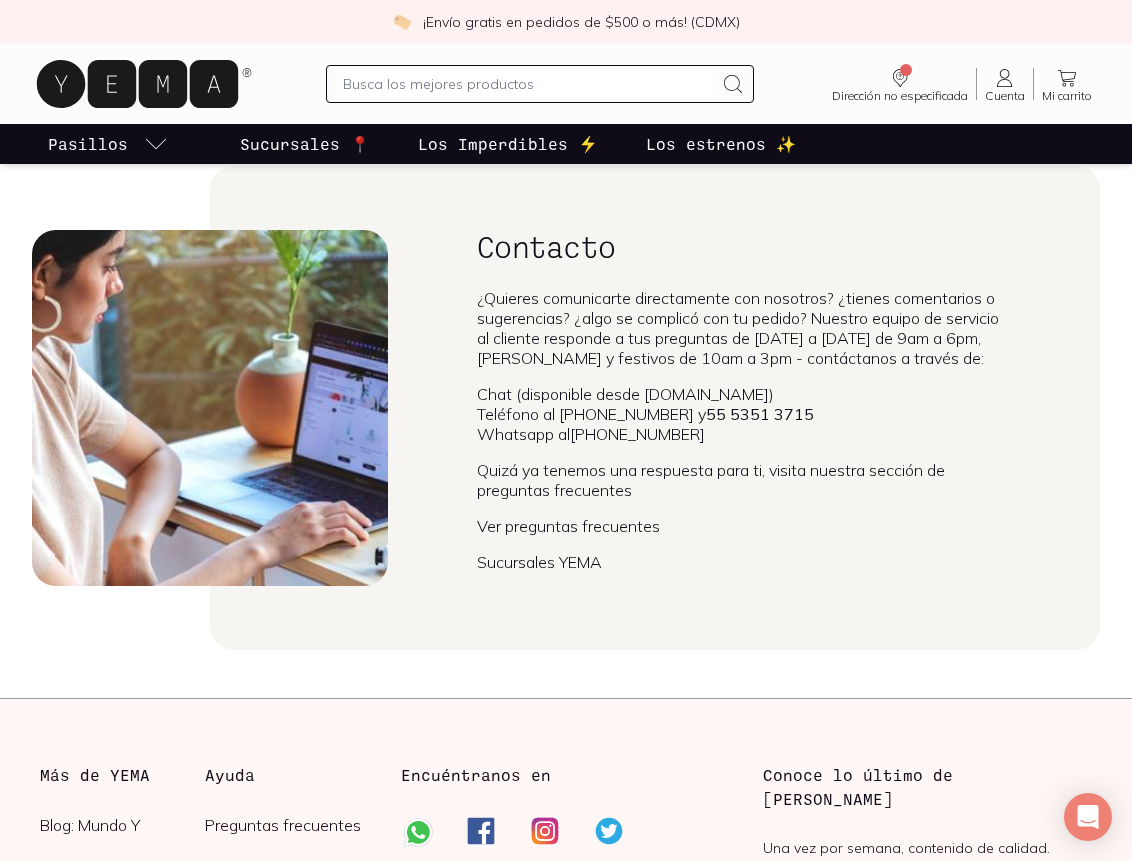 click on "Ver preguntas frecuentes" at bounding box center (568, 526) 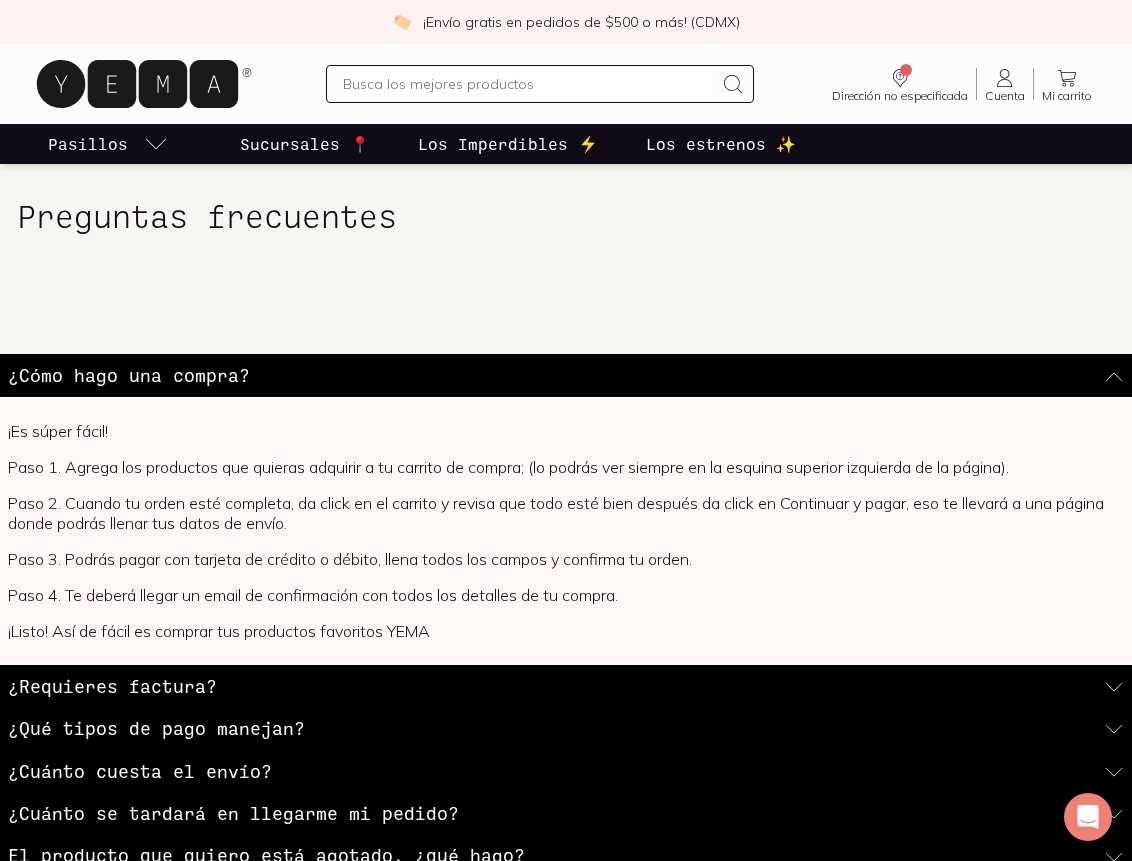 scroll, scrollTop: 318, scrollLeft: 0, axis: vertical 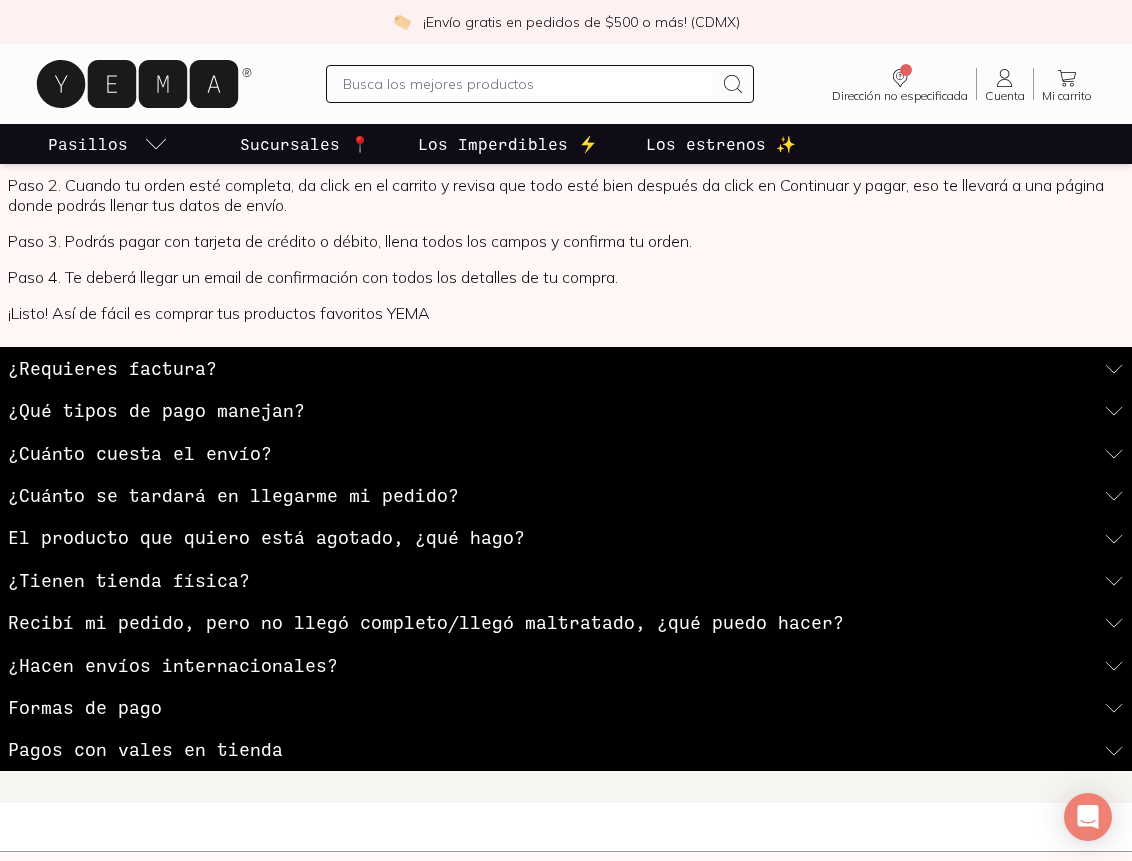 click 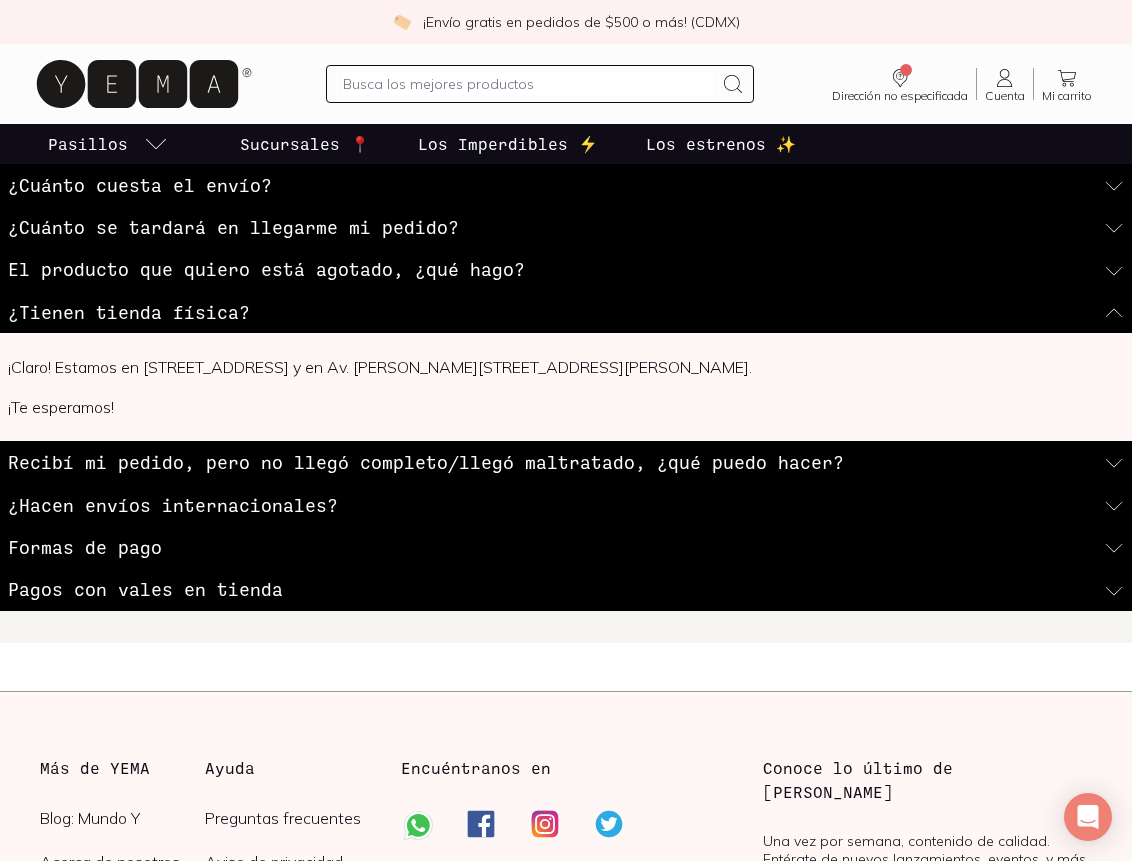 click 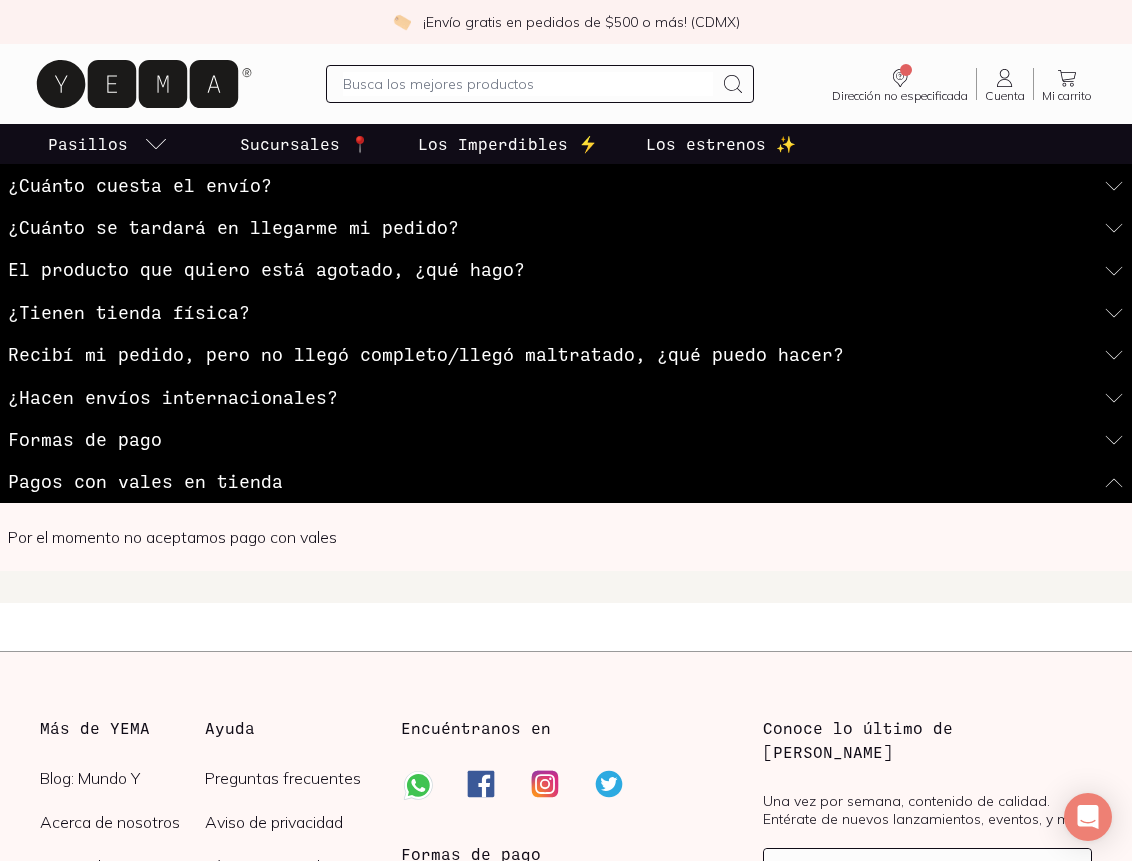 click 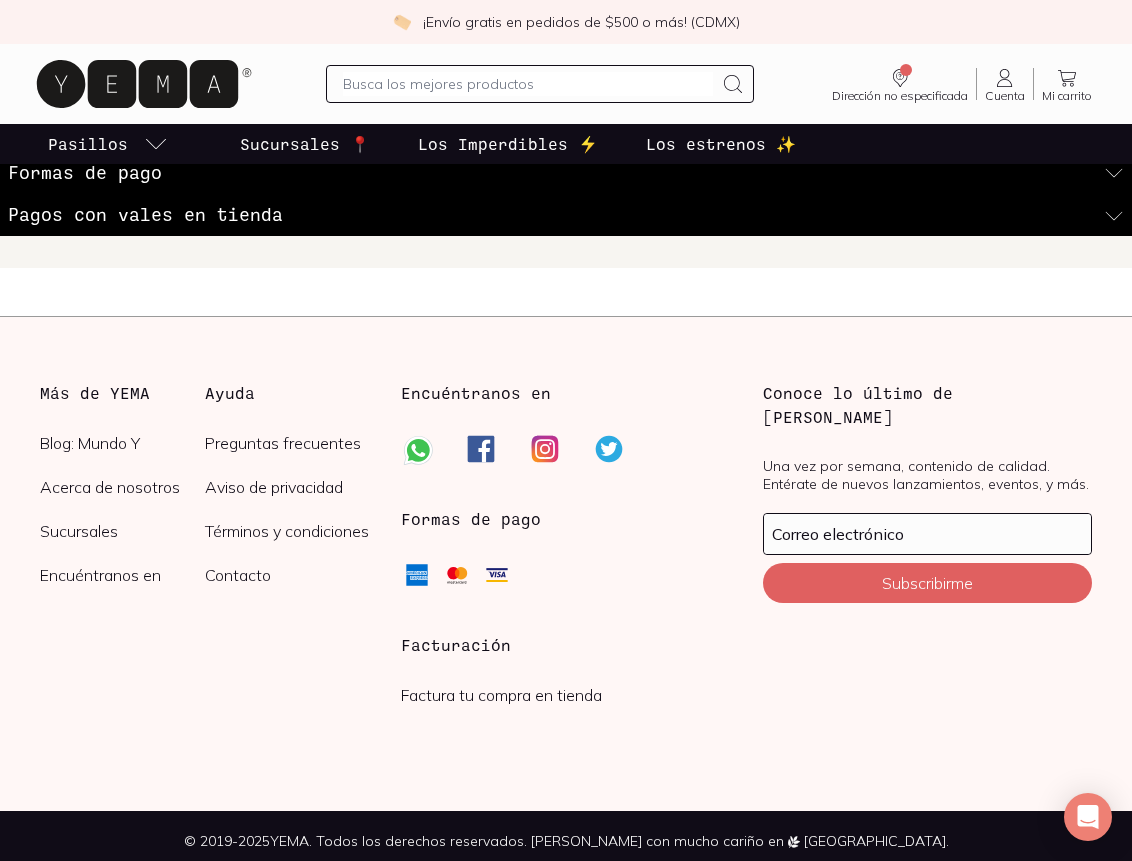 scroll, scrollTop: 703, scrollLeft: 0, axis: vertical 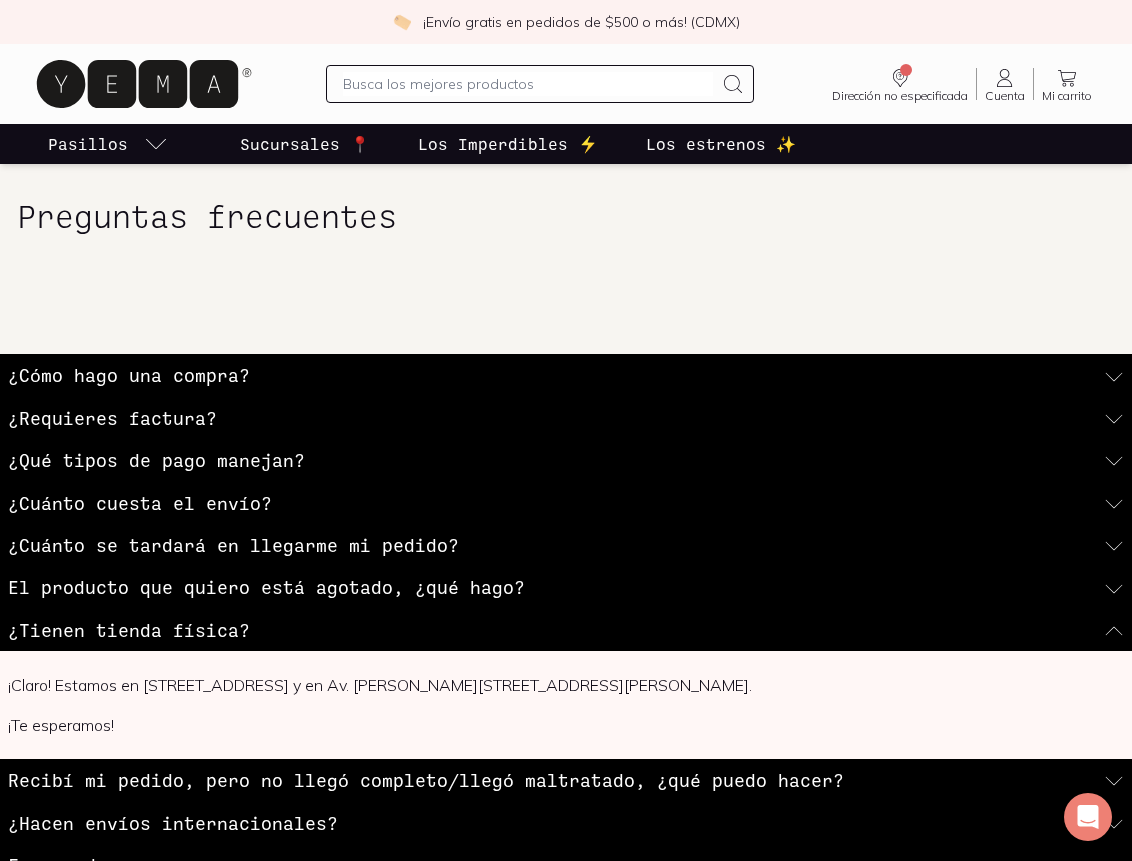 click on "¡Claro! Estamos en Nuevo León 257, Escandón, CDMX y en Av. Miguel Ángel de Quevedo 279, Oxtopulco, Coyoacán, 04310, CDMX. ¡Te esperamos!" at bounding box center [566, 705] 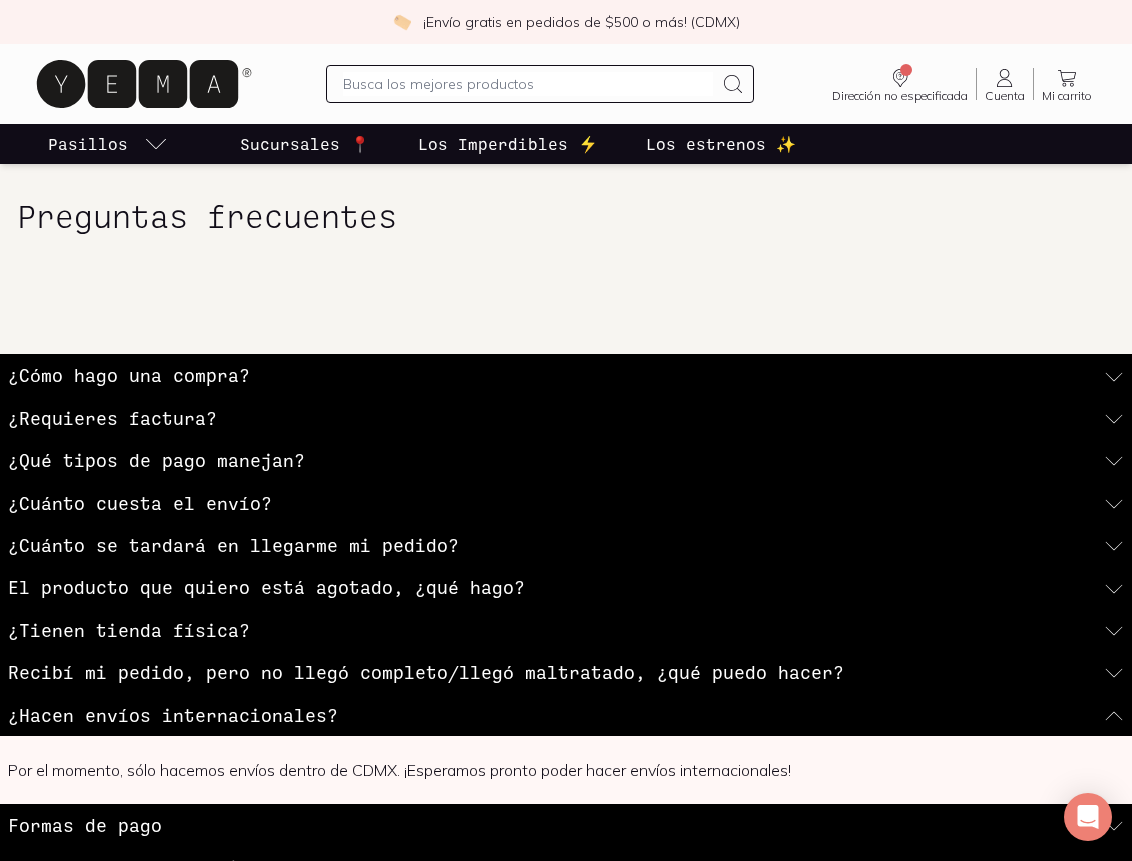 click on "Por el momento, sólo hacemos envíos dentro de CDMX. ¡Esperamos pronto poder hacer envíos internacionales!" at bounding box center [566, 770] 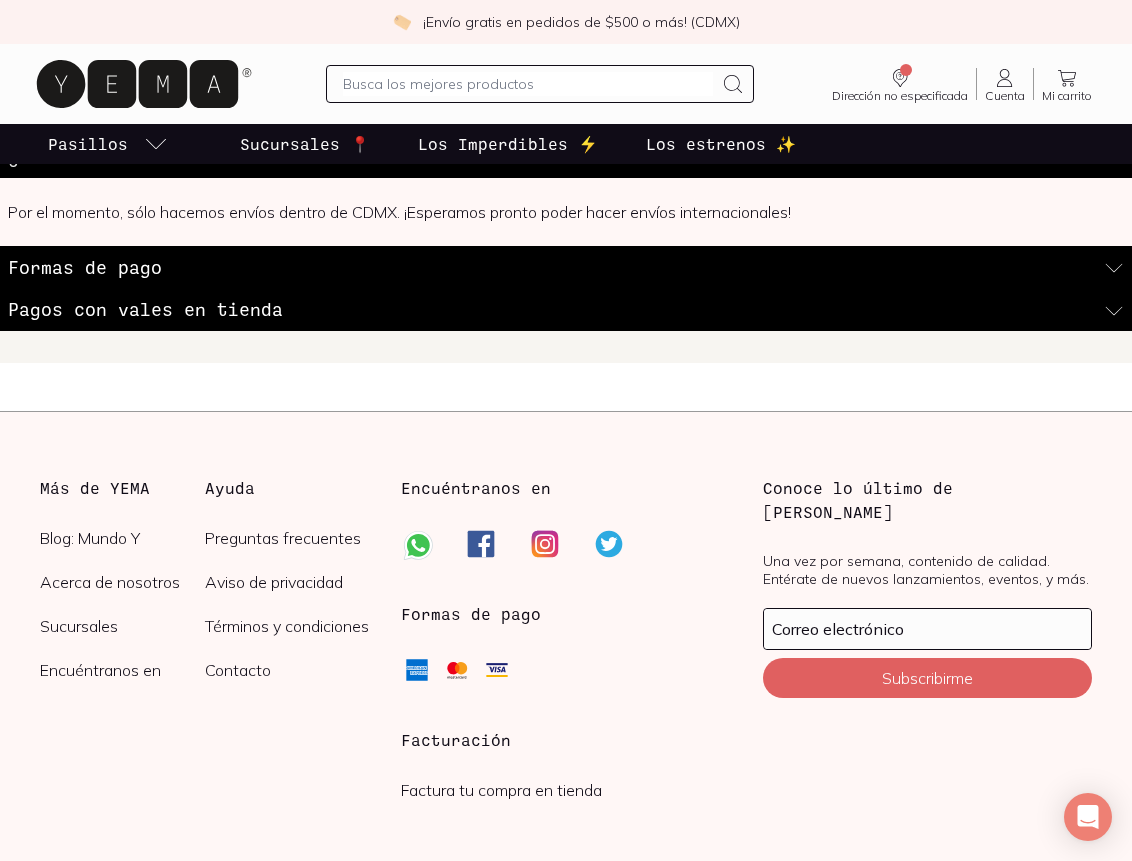 scroll, scrollTop: 561, scrollLeft: 0, axis: vertical 